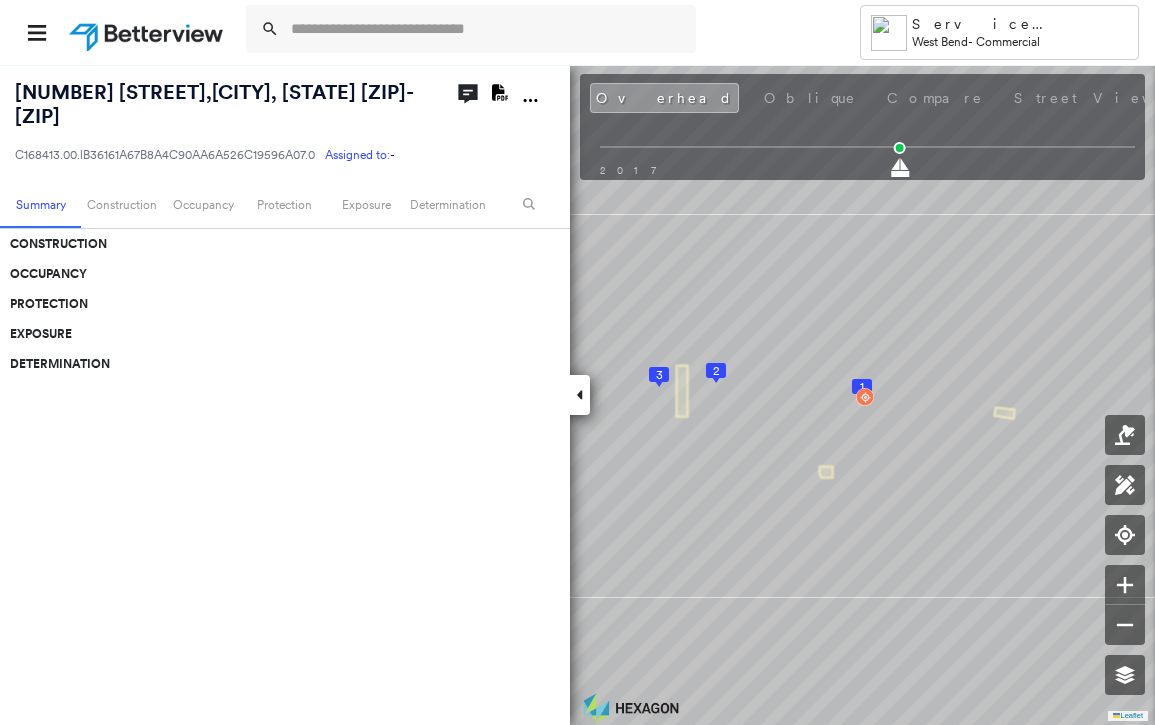 scroll, scrollTop: 0, scrollLeft: 0, axis: both 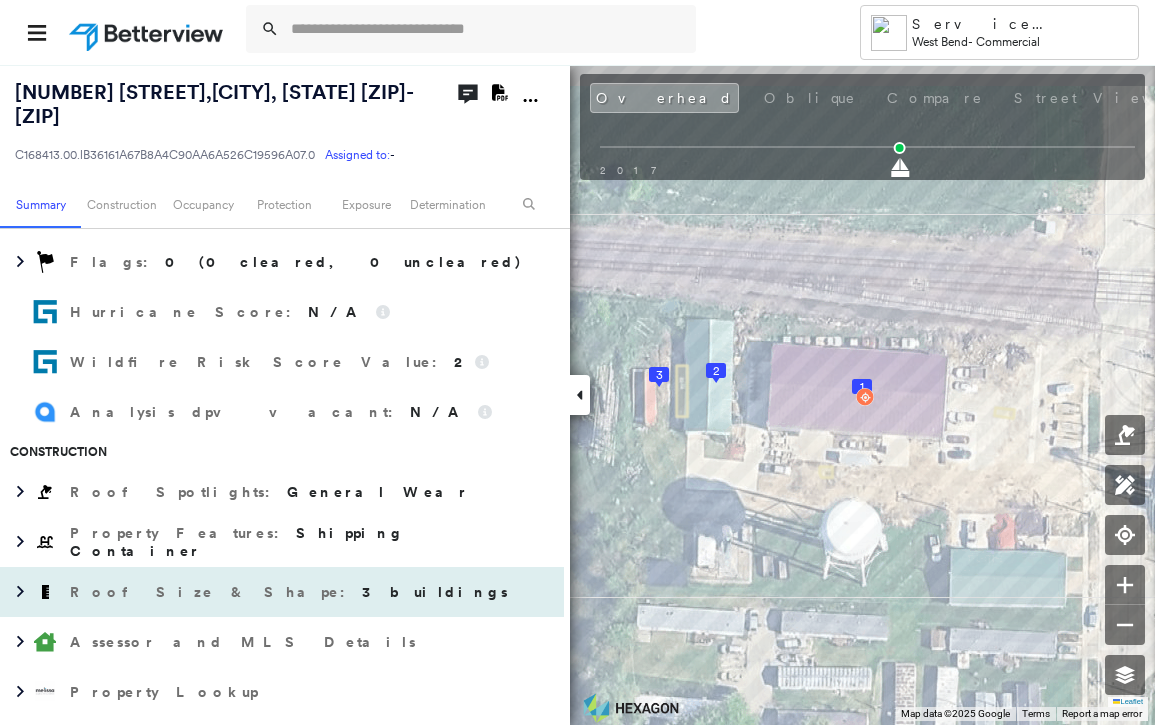 click on "3 buildings" at bounding box center (435, 592) 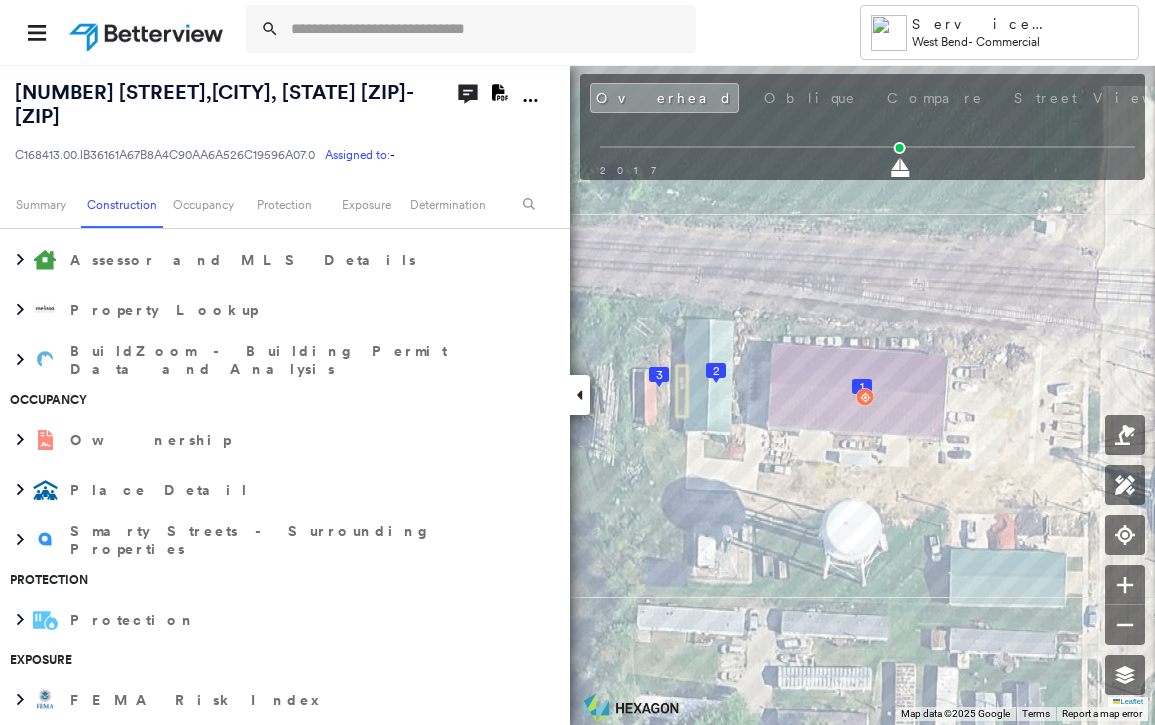 scroll, scrollTop: 1000, scrollLeft: 0, axis: vertical 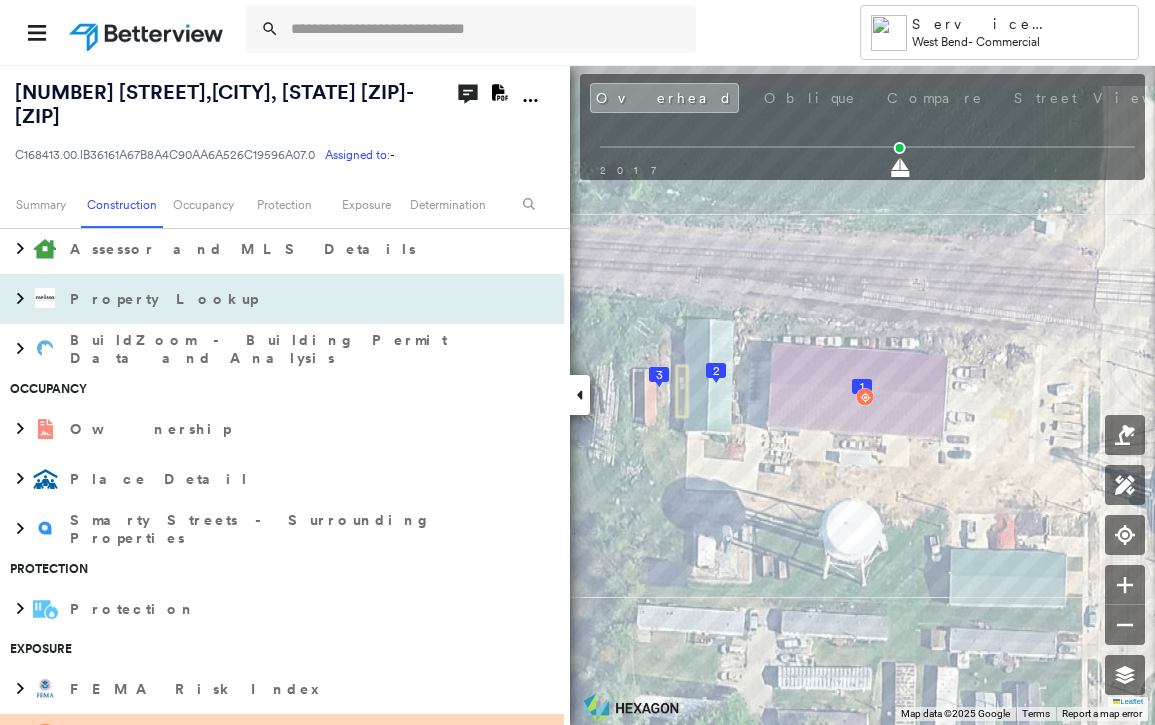 click on "Property Lookup" at bounding box center [166, 299] 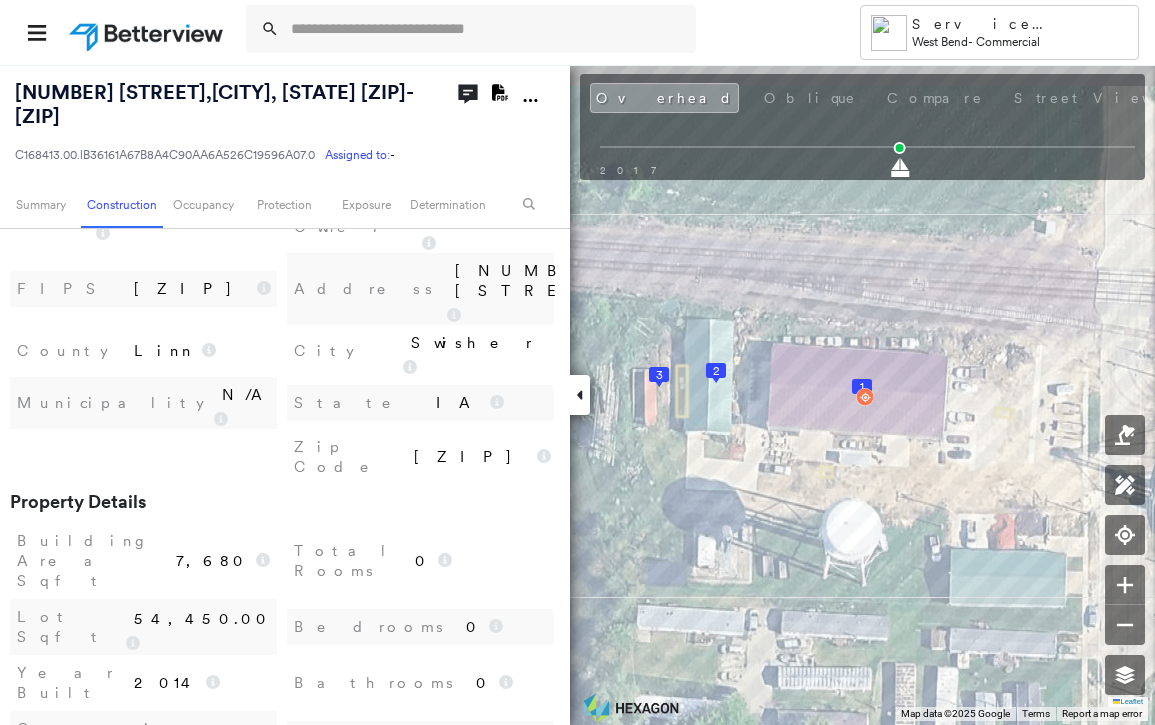 scroll, scrollTop: 1300, scrollLeft: 0, axis: vertical 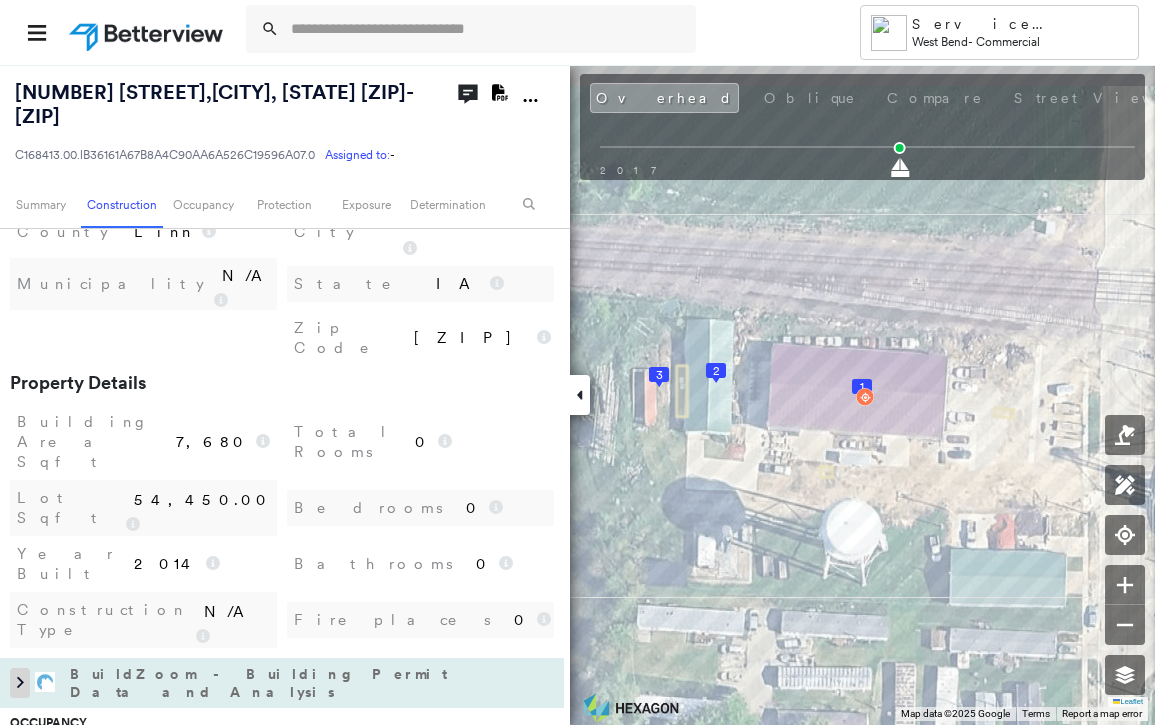 click 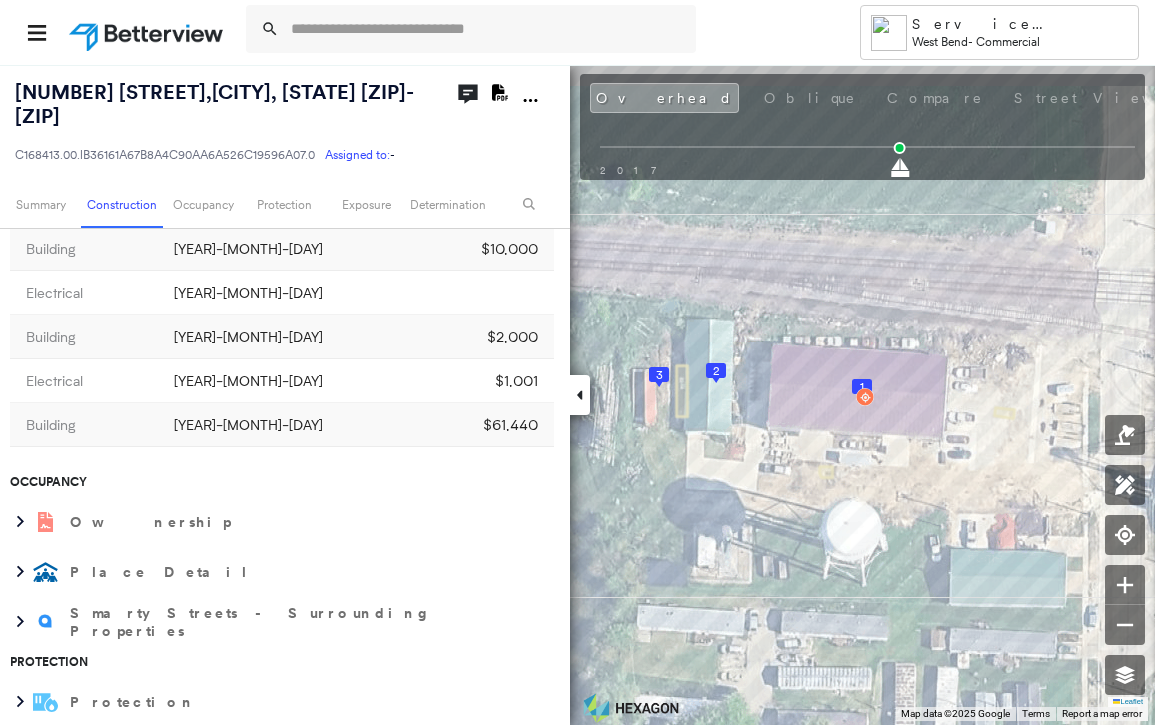 scroll, scrollTop: 2500, scrollLeft: 0, axis: vertical 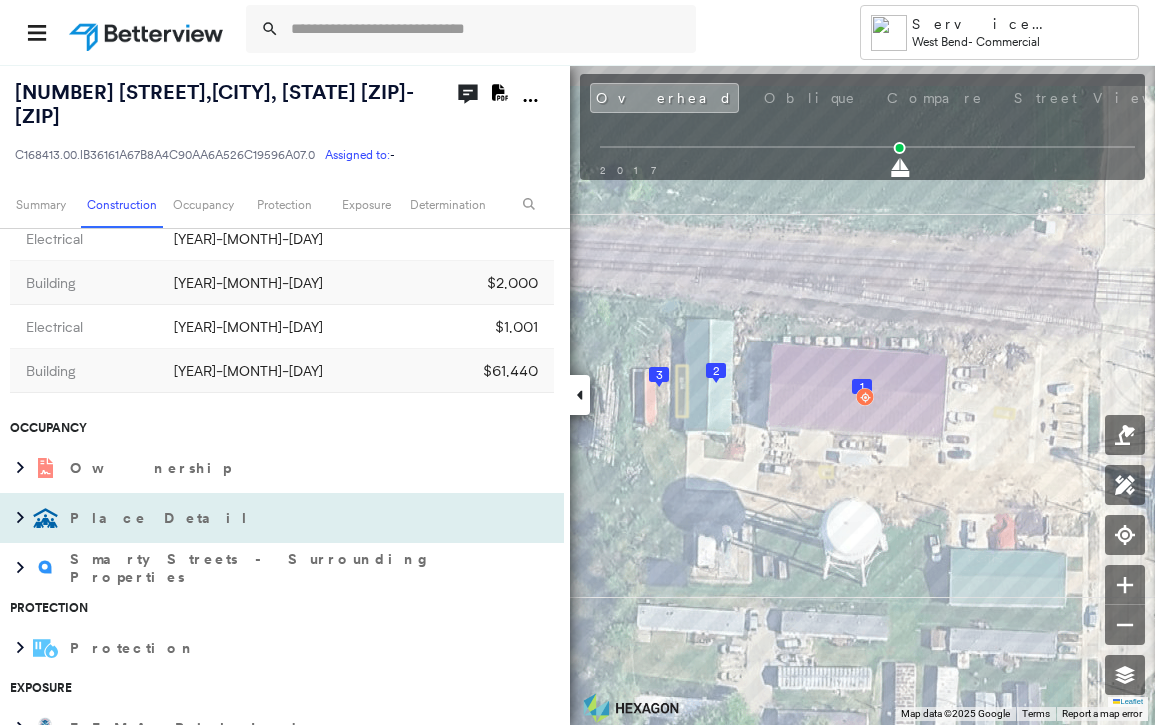 drag, startPoint x: 17, startPoint y: 460, endPoint x: 148, endPoint y: 455, distance: 131.09538 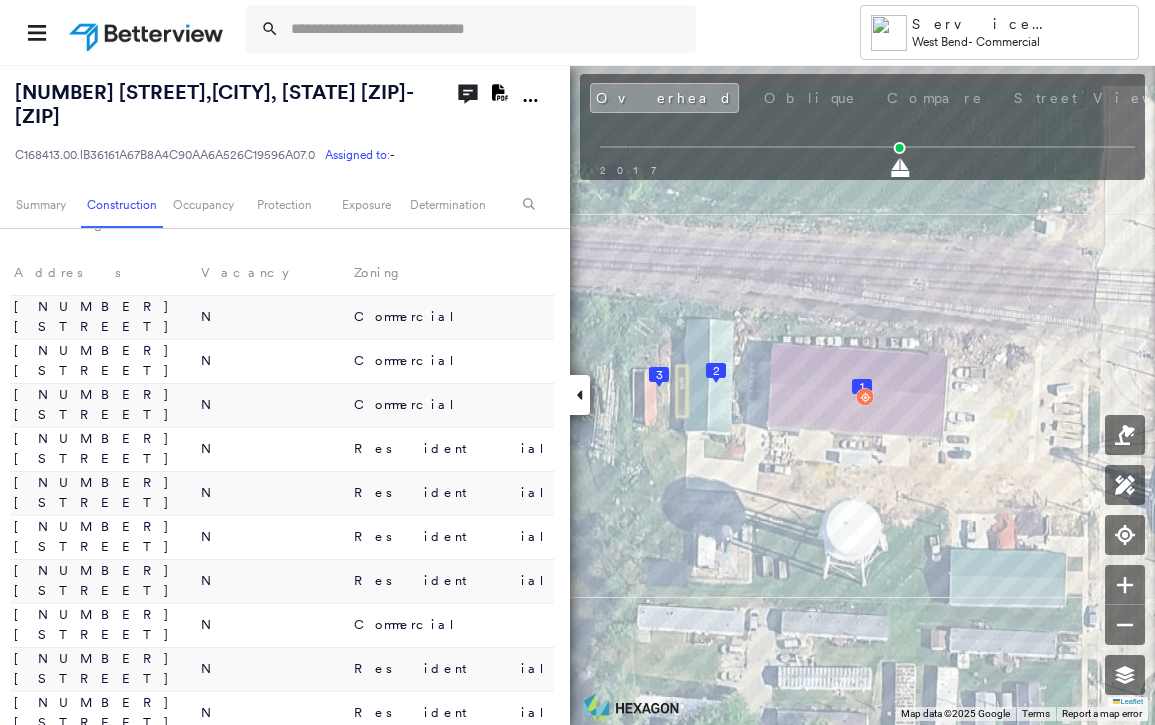 scroll, scrollTop: 2900, scrollLeft: 0, axis: vertical 